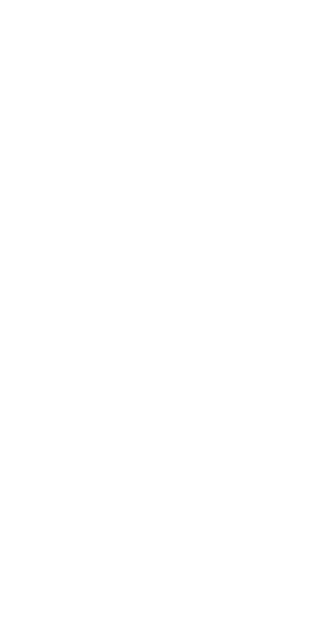 scroll, scrollTop: 0, scrollLeft: 0, axis: both 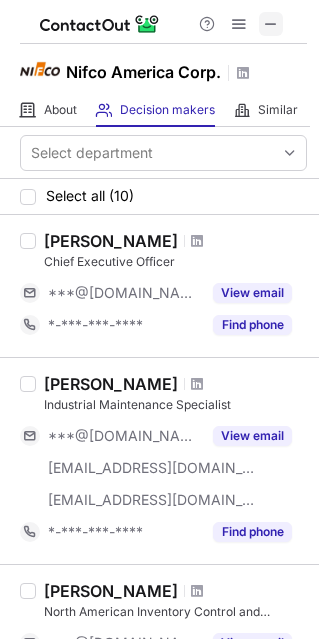 click at bounding box center [271, 24] 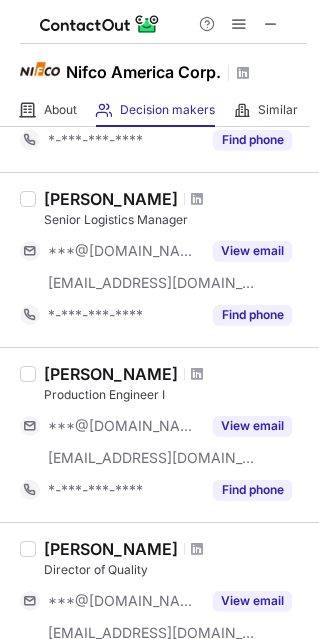 scroll, scrollTop: 1953, scrollLeft: 0, axis: vertical 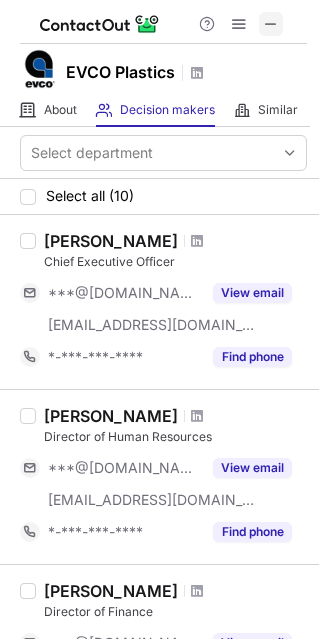click at bounding box center [271, 24] 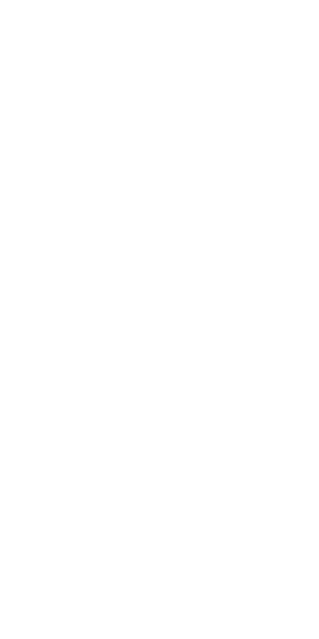 scroll, scrollTop: 0, scrollLeft: 0, axis: both 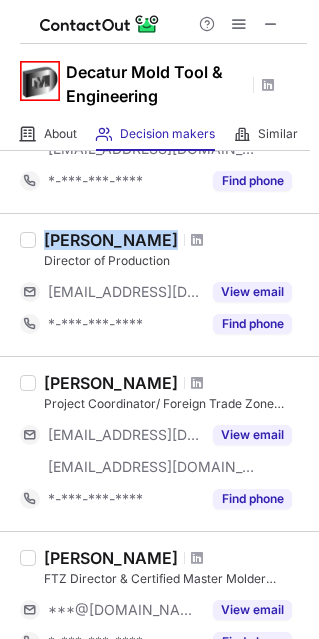 drag, startPoint x: 45, startPoint y: 238, endPoint x: 159, endPoint y: 239, distance: 114.00439 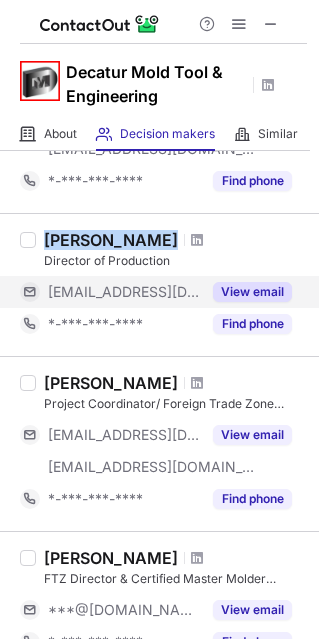 click on "View email" at bounding box center (252, 292) 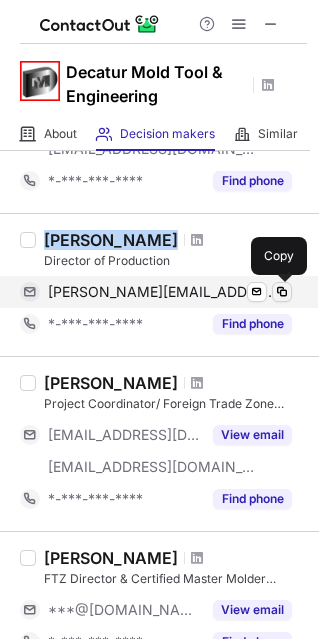 click at bounding box center [282, 292] 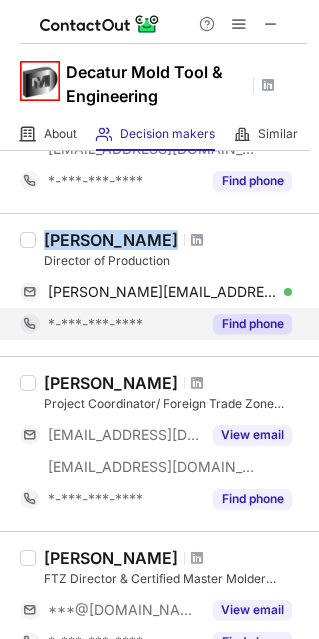 type 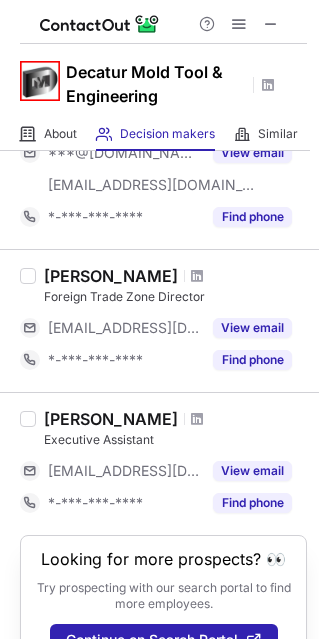 scroll, scrollTop: 845, scrollLeft: 0, axis: vertical 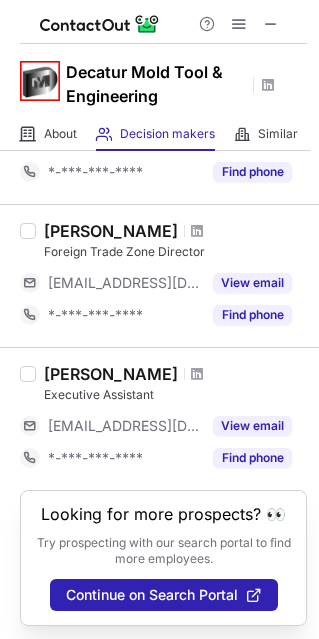click on "Help & Support" at bounding box center [239, 24] 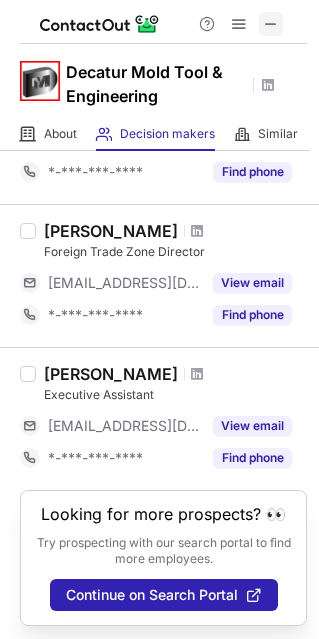 click at bounding box center (271, 24) 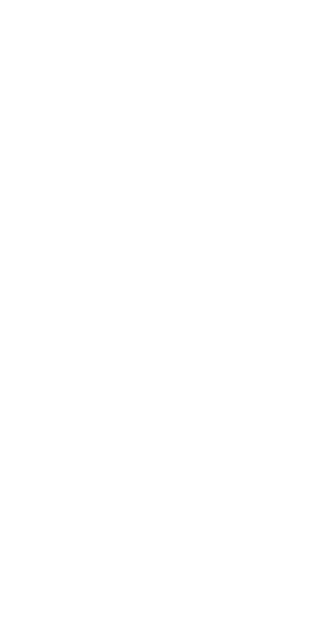 scroll, scrollTop: 0, scrollLeft: 0, axis: both 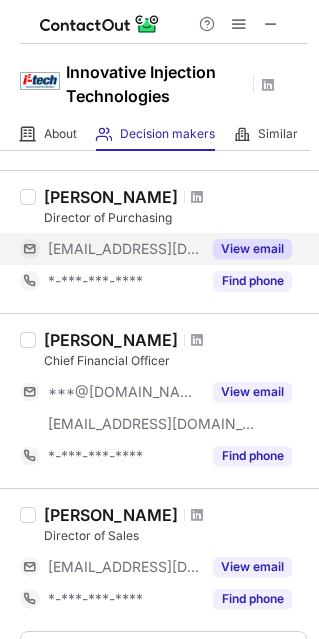 click on "View email" at bounding box center (252, 249) 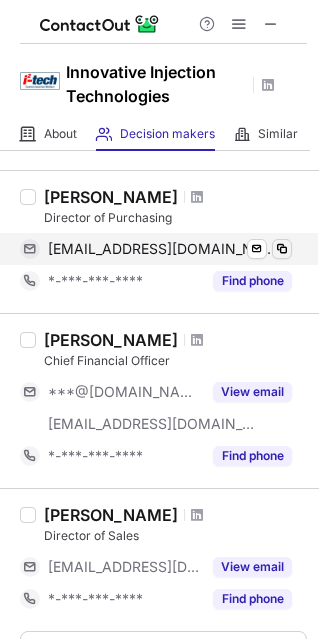 click at bounding box center (282, 249) 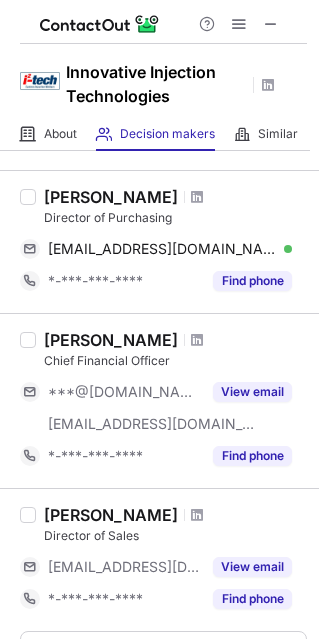 type 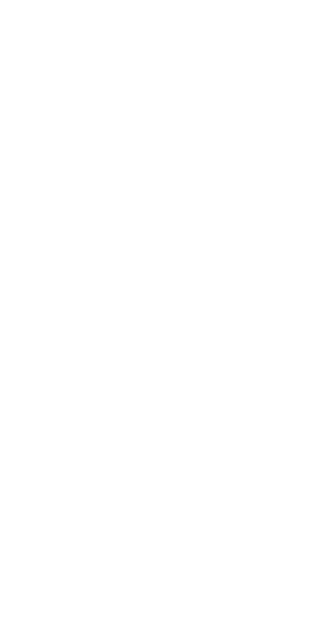 scroll, scrollTop: 0, scrollLeft: 0, axis: both 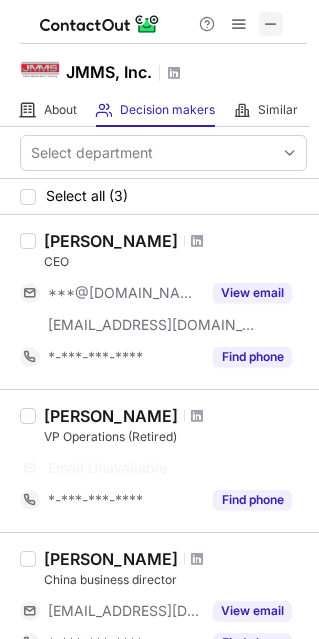 click at bounding box center [271, 24] 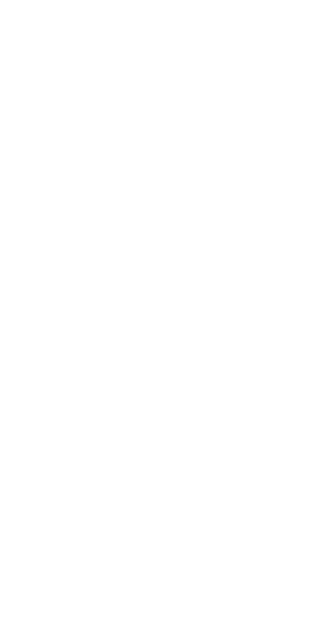 scroll, scrollTop: 0, scrollLeft: 0, axis: both 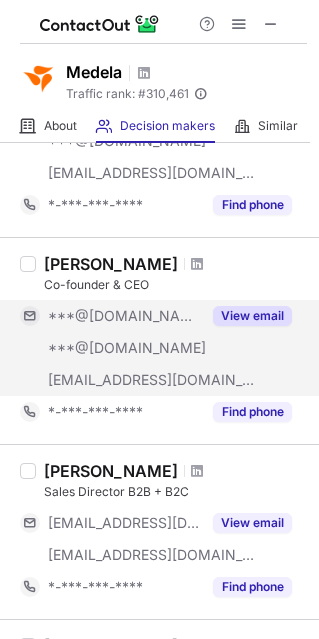 click on "View email" at bounding box center [252, 316] 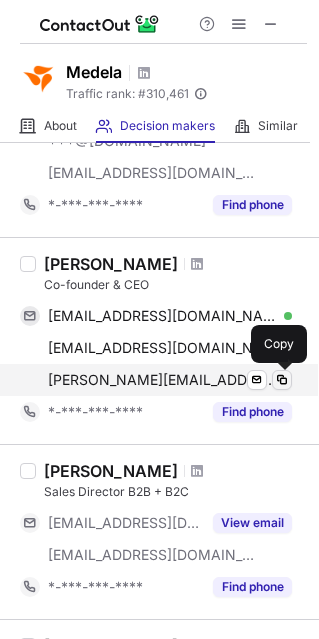 click at bounding box center (282, 380) 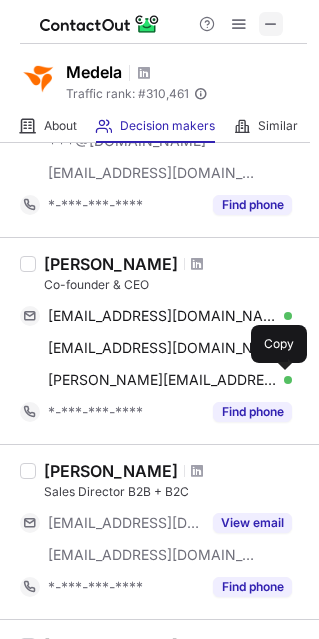 click at bounding box center [271, 24] 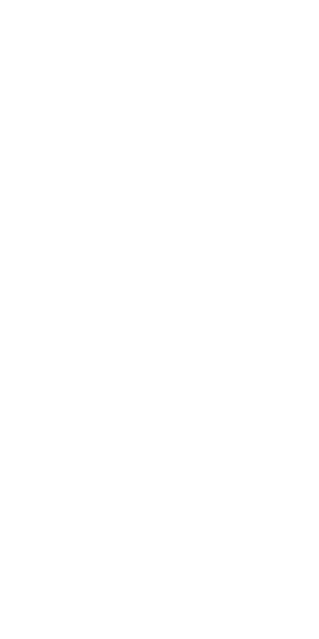 scroll, scrollTop: 0, scrollLeft: 0, axis: both 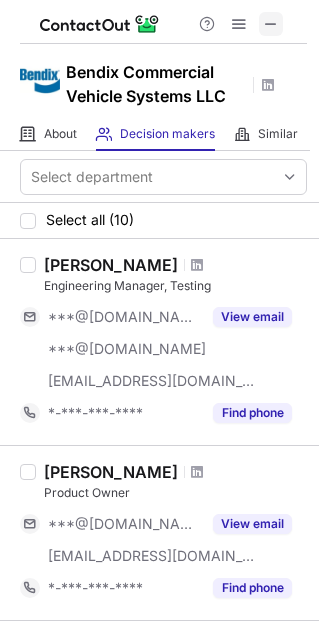 click at bounding box center [271, 24] 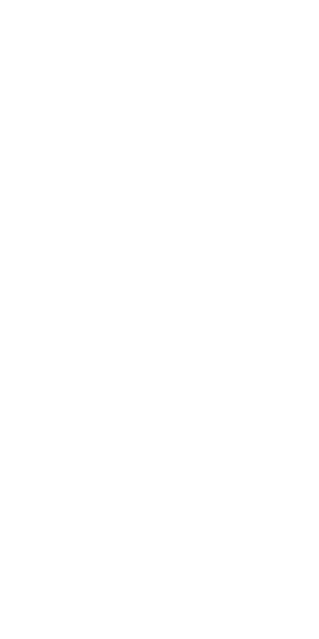 scroll, scrollTop: 0, scrollLeft: 0, axis: both 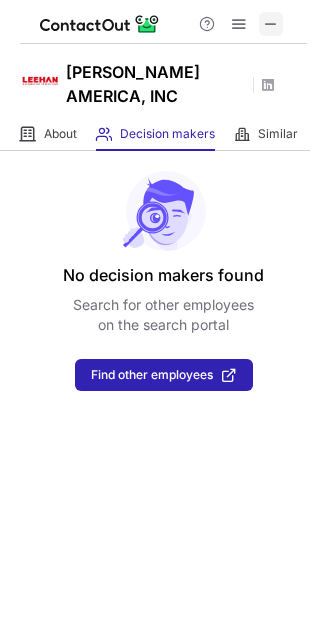 click at bounding box center (271, 24) 